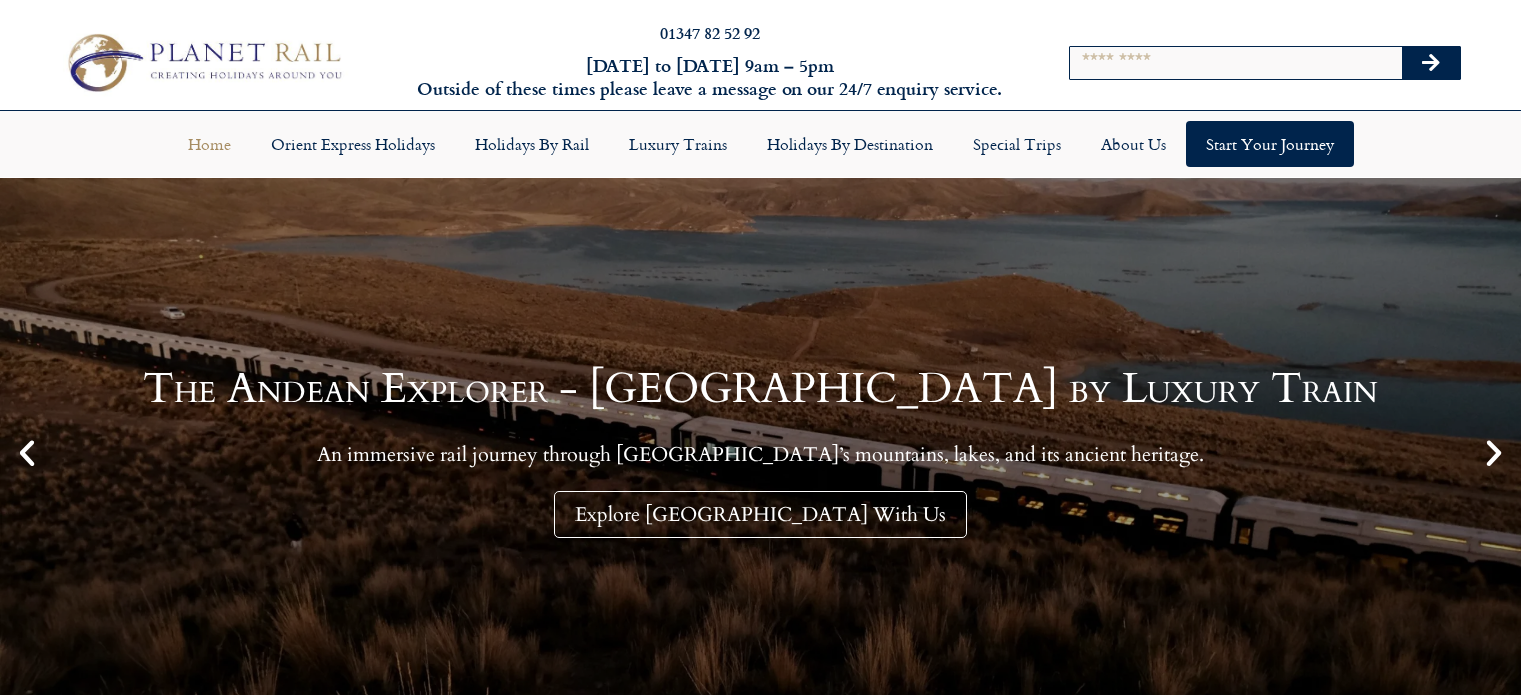 scroll, scrollTop: 0, scrollLeft: 0, axis: both 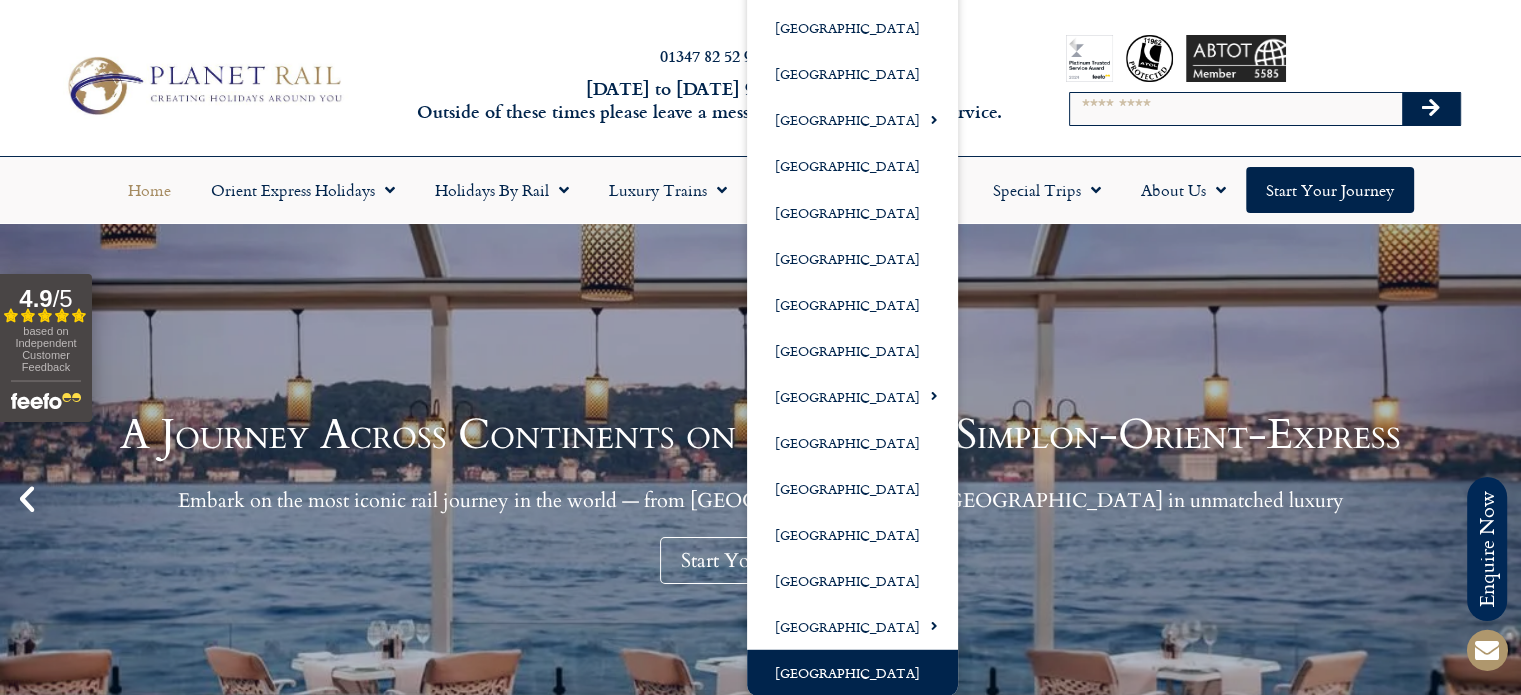 click on "[GEOGRAPHIC_DATA]" 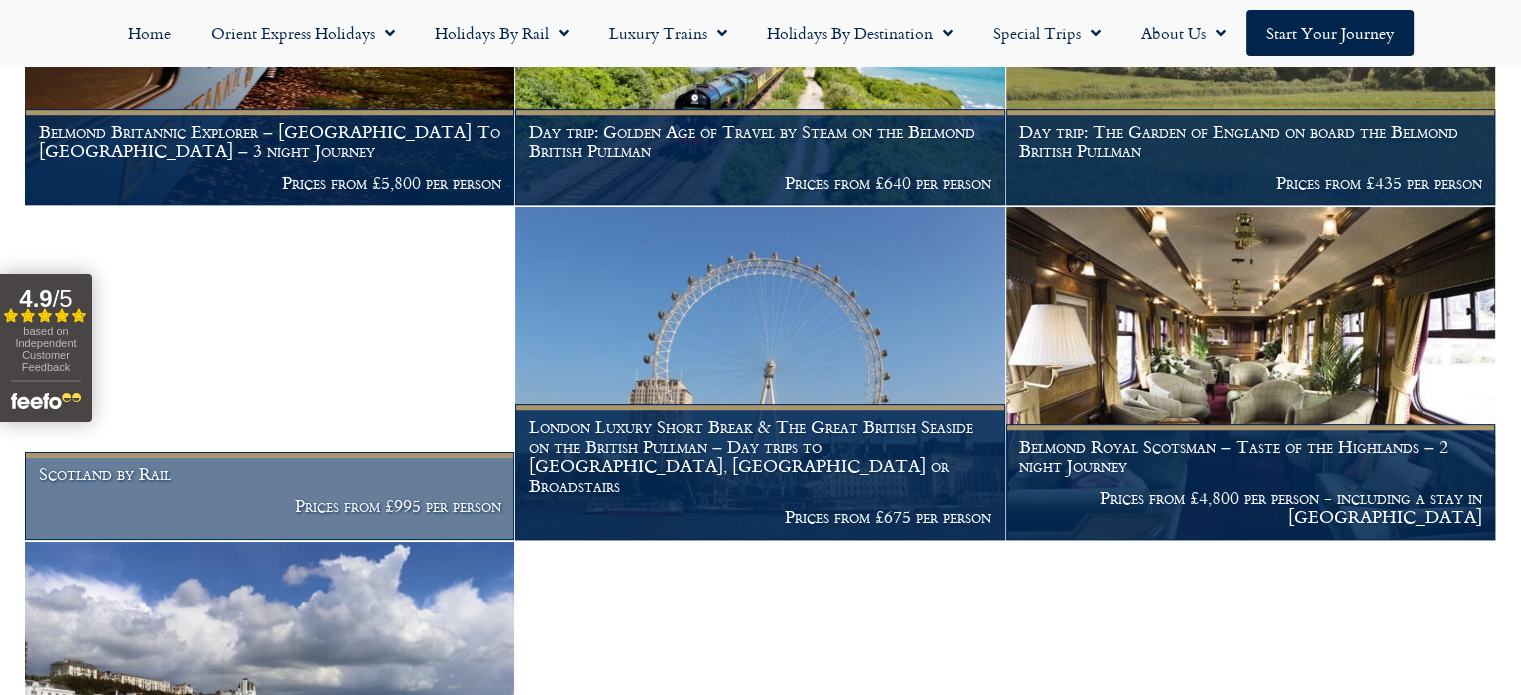 scroll, scrollTop: 1300, scrollLeft: 0, axis: vertical 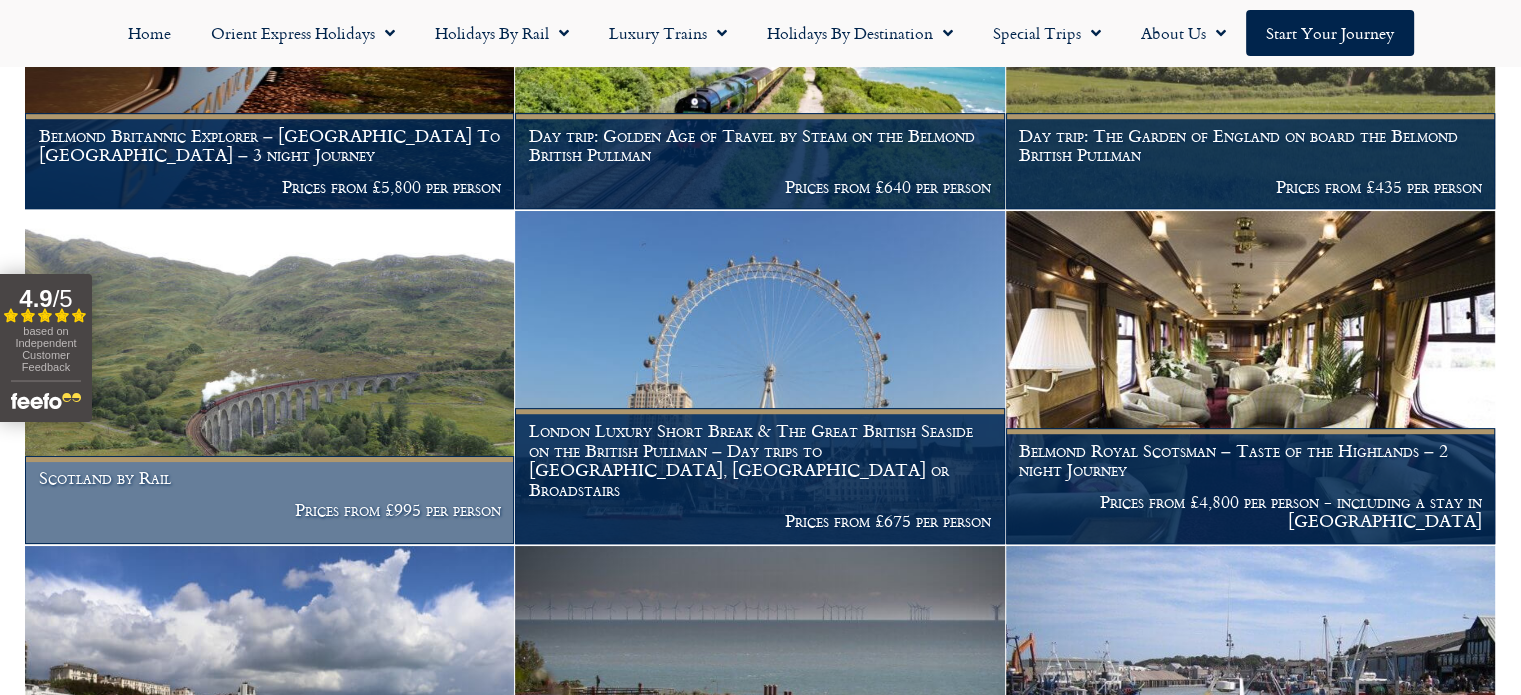 click at bounding box center (269, 377) 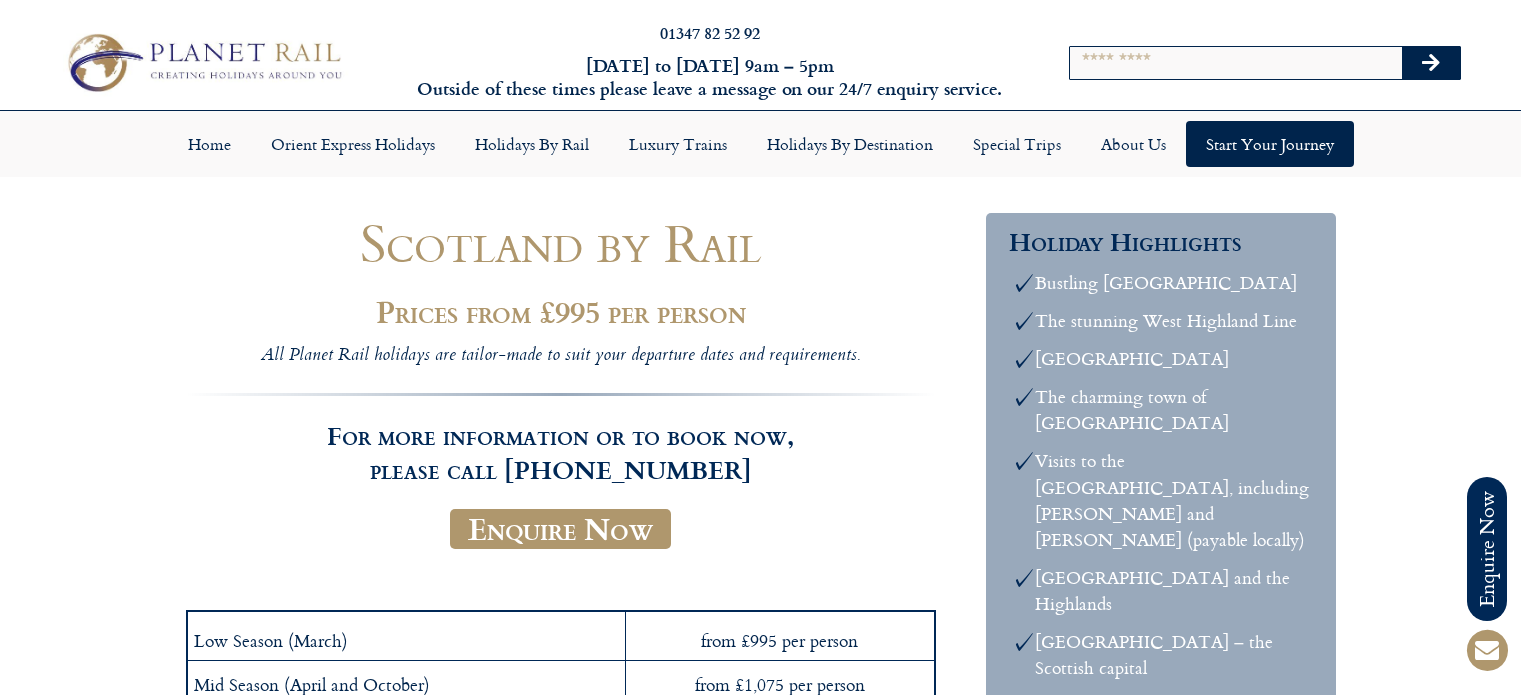 scroll, scrollTop: 0, scrollLeft: 0, axis: both 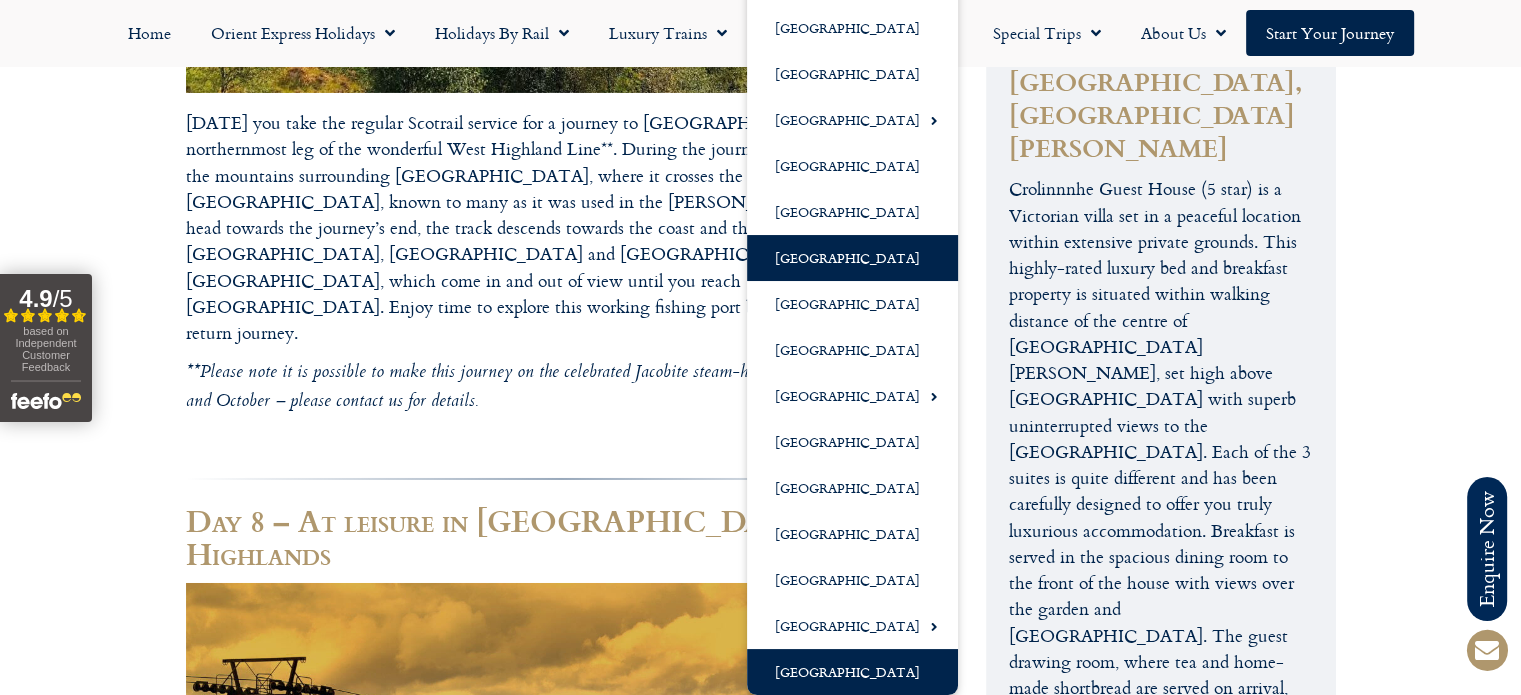 click on "[GEOGRAPHIC_DATA]" 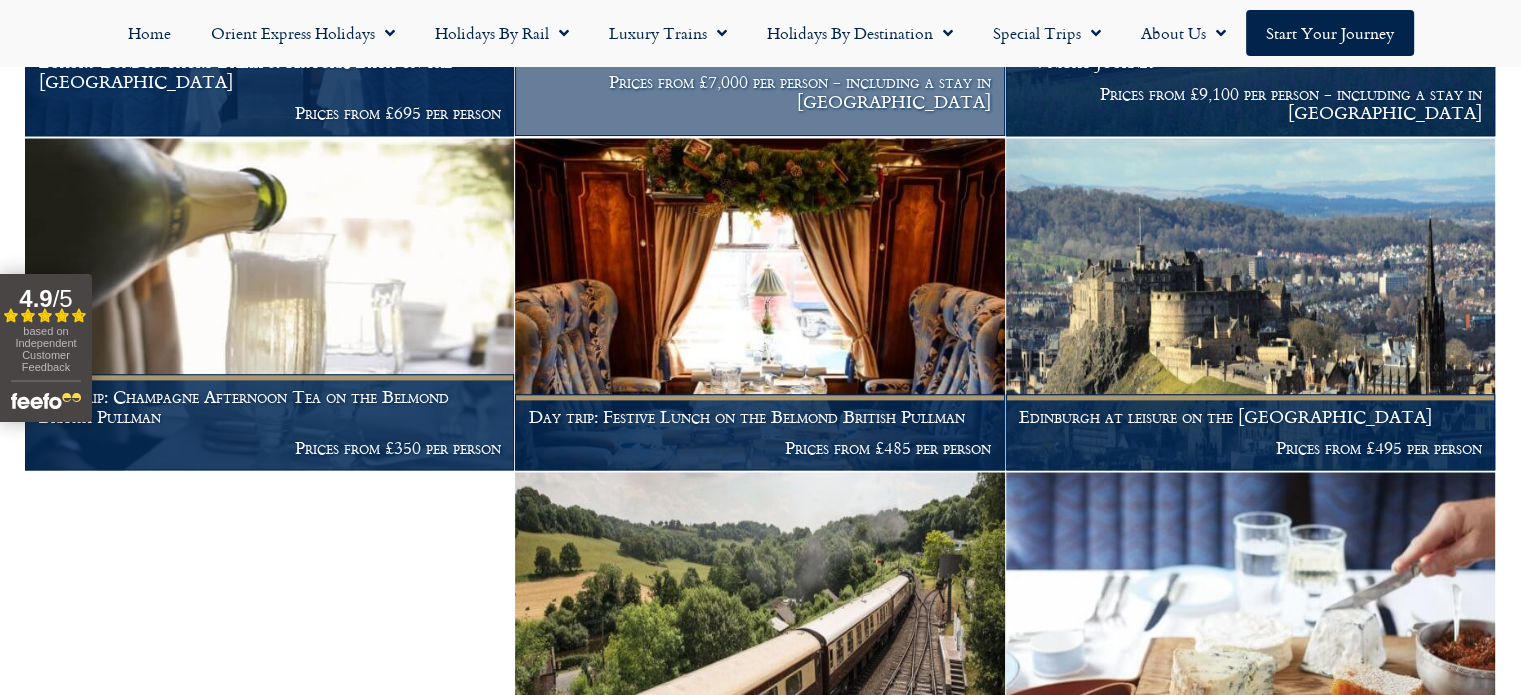scroll, scrollTop: 2412, scrollLeft: 0, axis: vertical 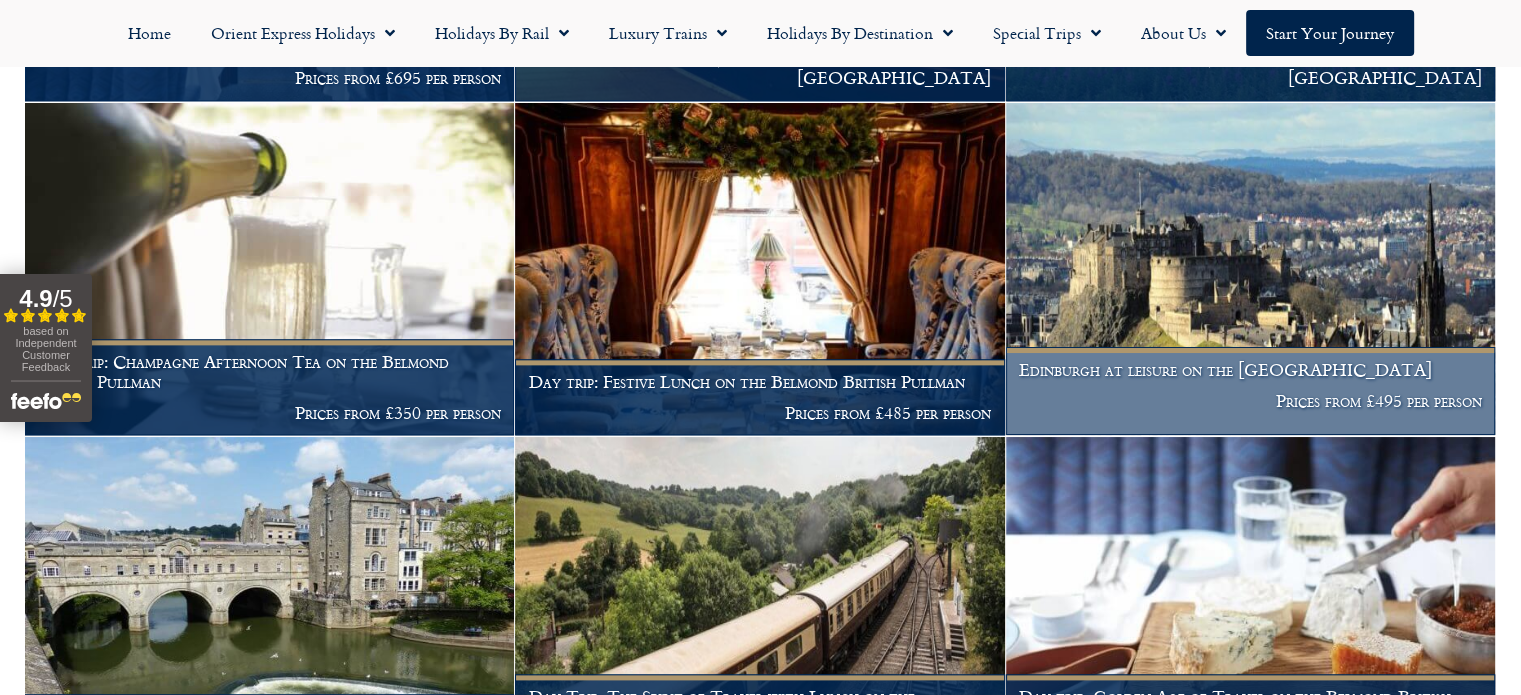click at bounding box center [1250, 269] 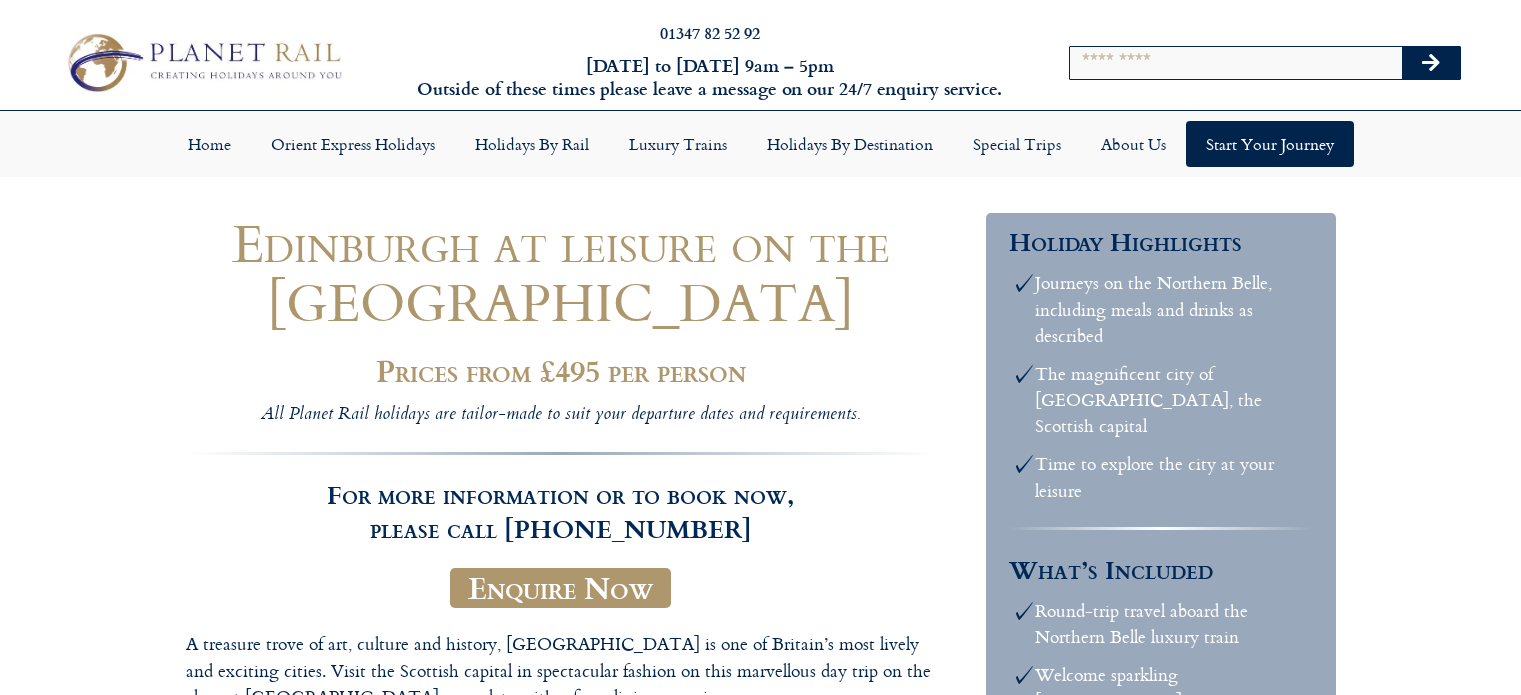 scroll, scrollTop: 0, scrollLeft: 0, axis: both 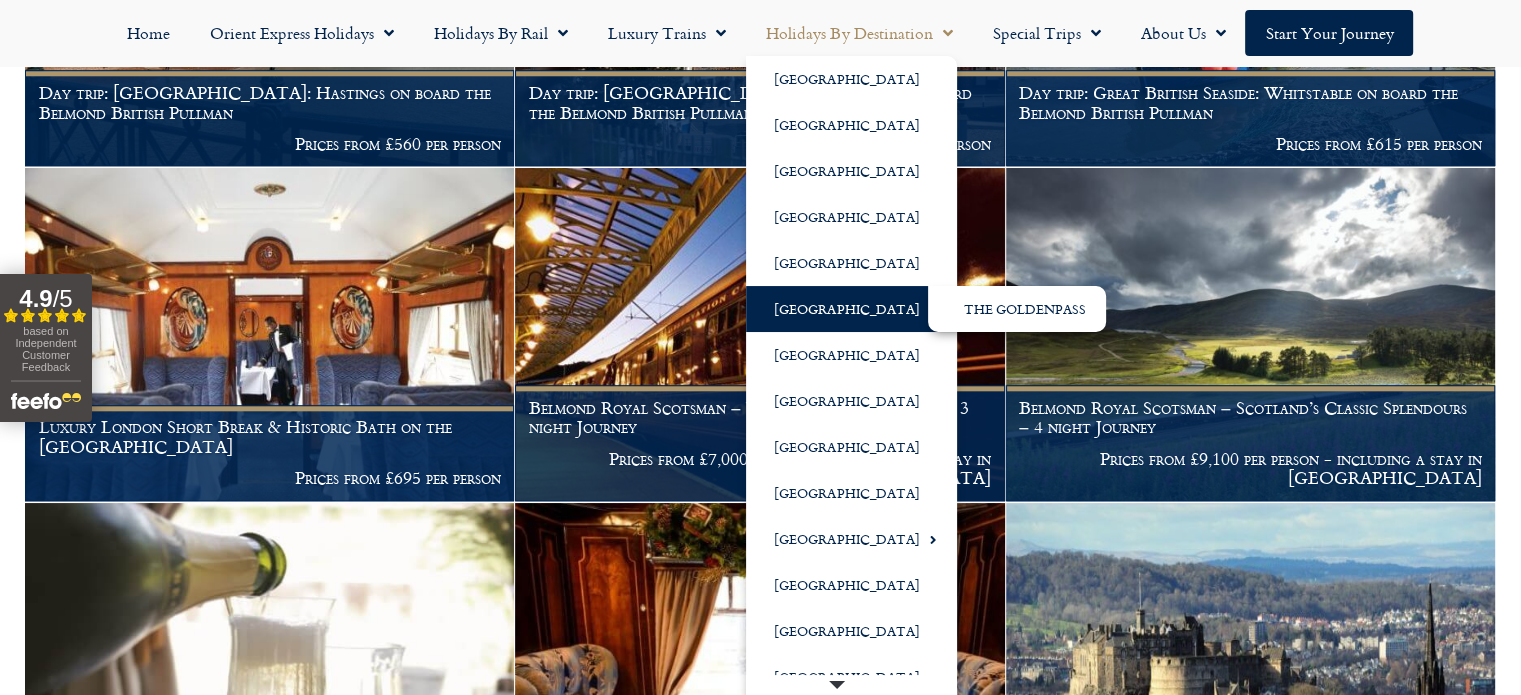 click on "[GEOGRAPHIC_DATA]" 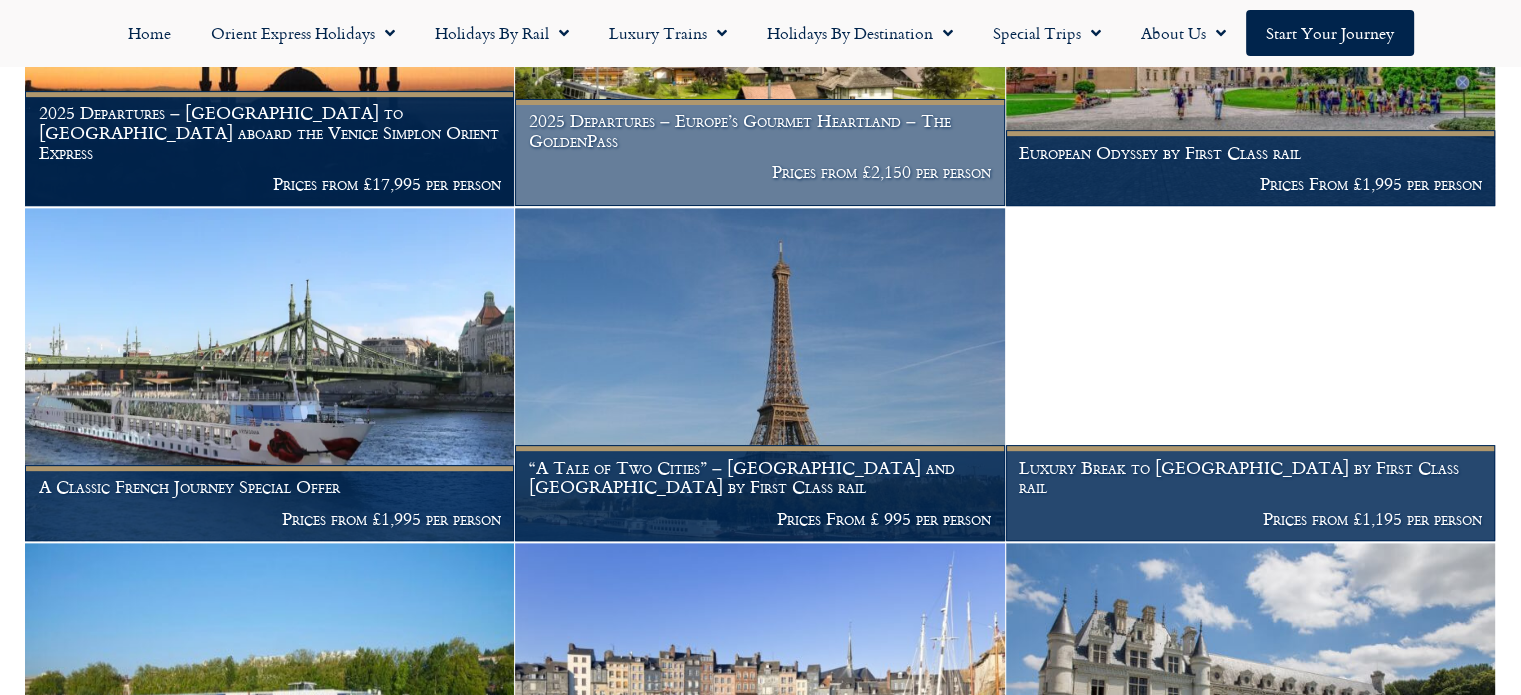 scroll, scrollTop: 900, scrollLeft: 0, axis: vertical 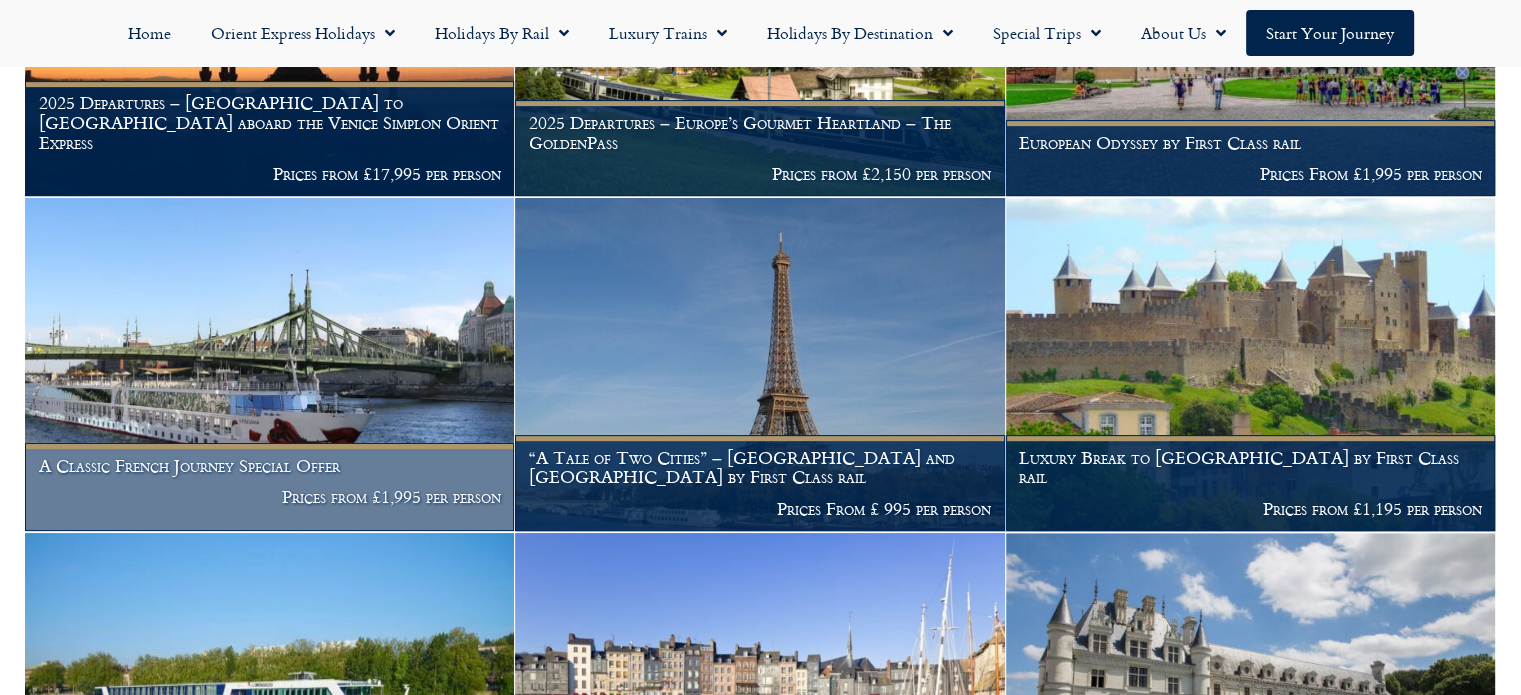 click at bounding box center (269, 364) 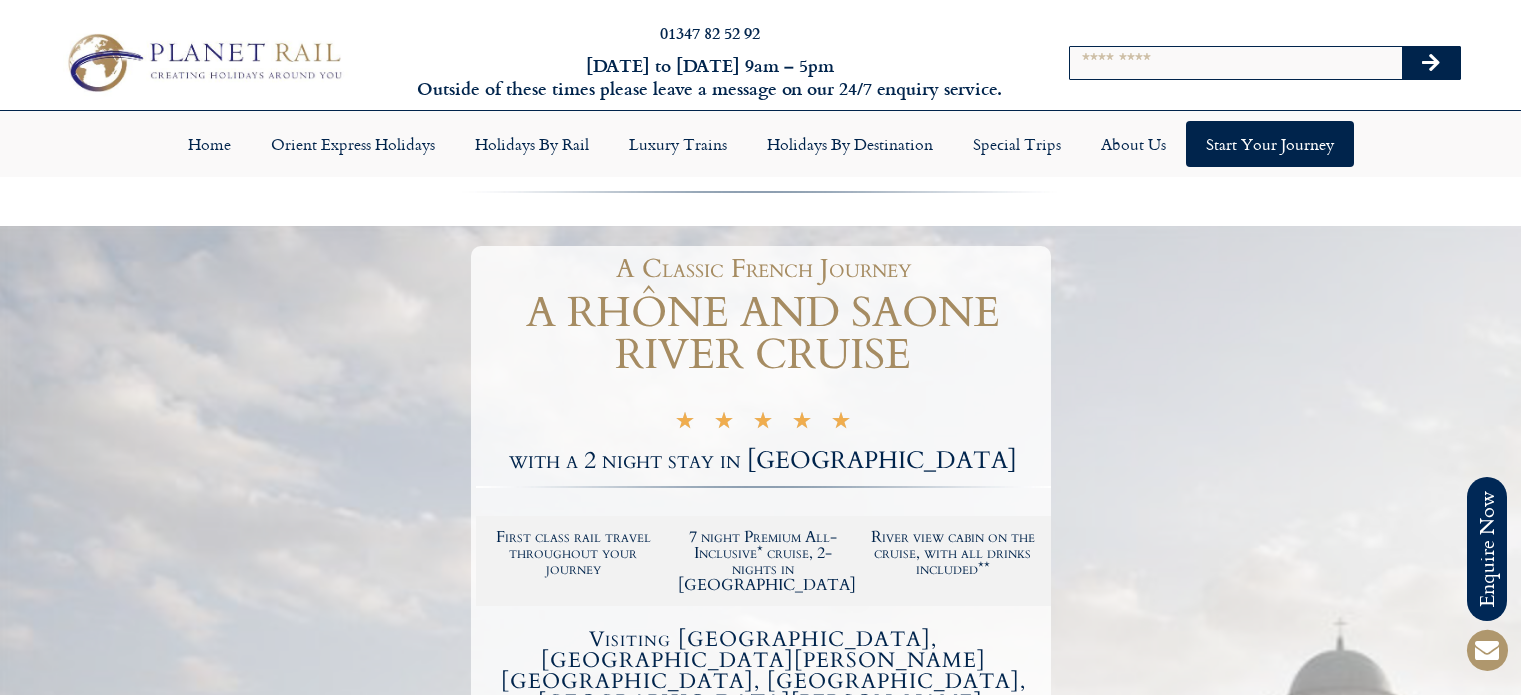 scroll, scrollTop: 0, scrollLeft: 0, axis: both 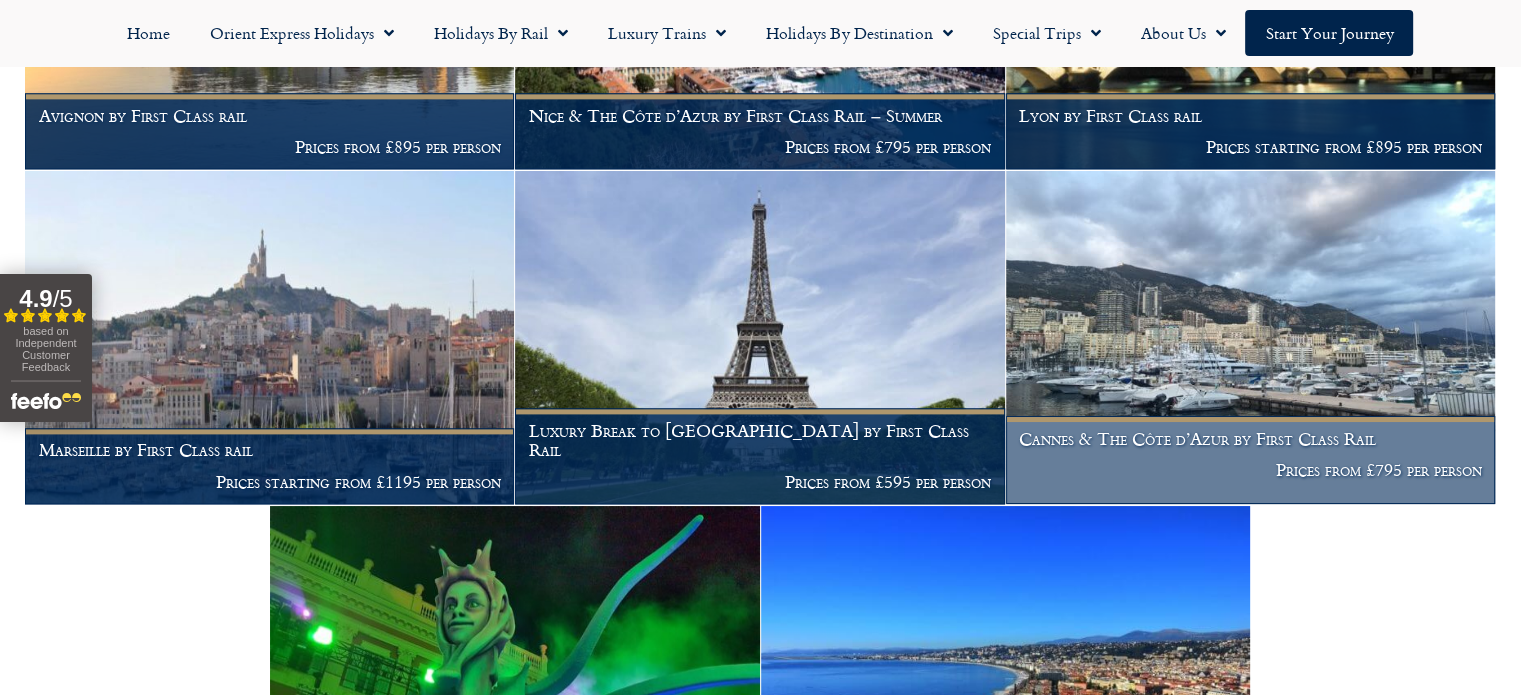 click at bounding box center [1250, 337] 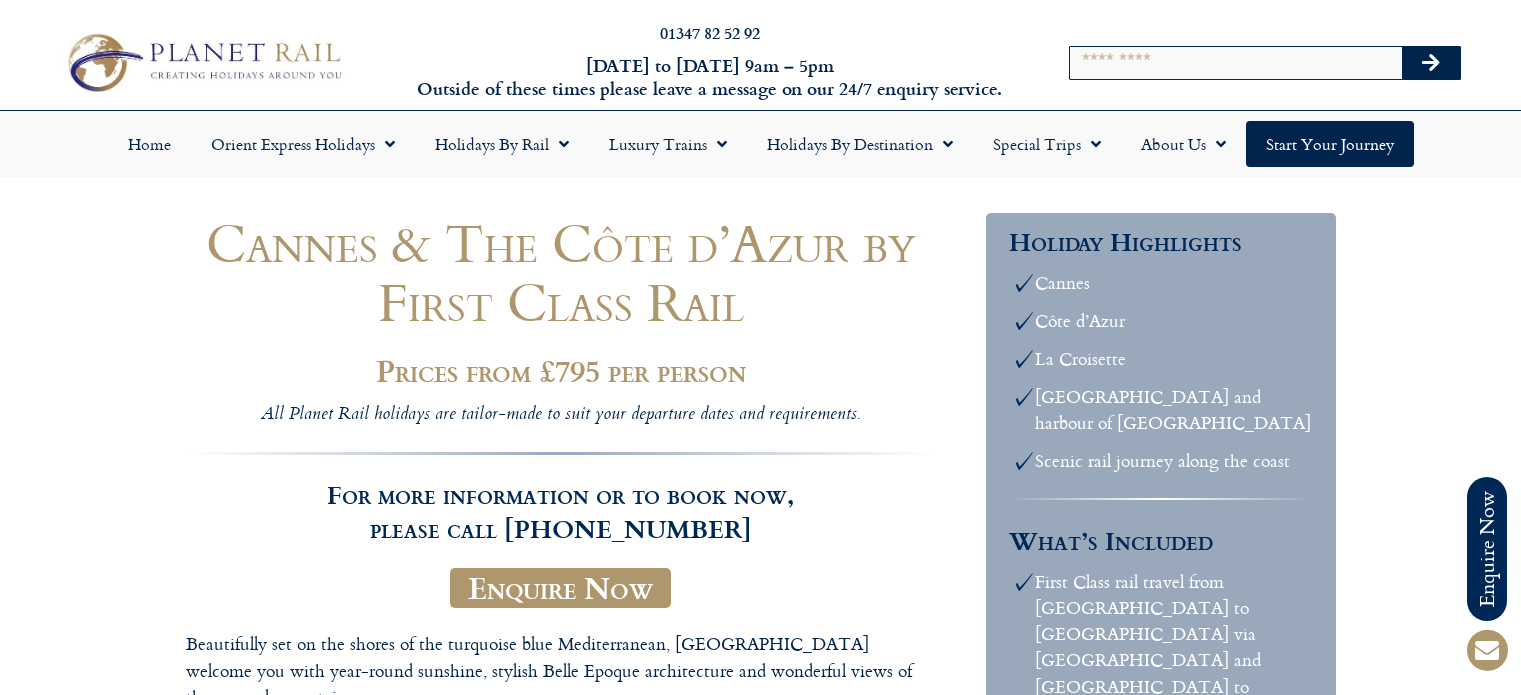 scroll, scrollTop: 0, scrollLeft: 0, axis: both 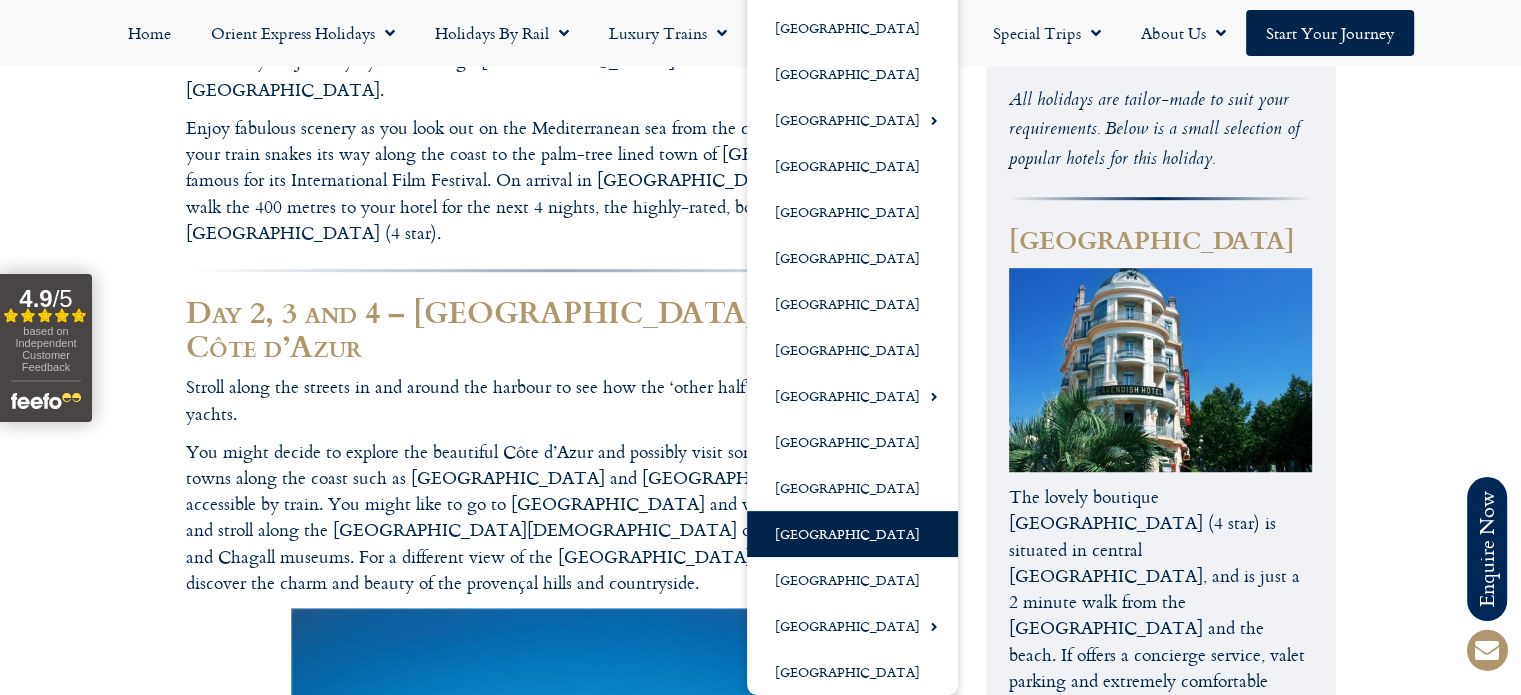 click on "[GEOGRAPHIC_DATA]" 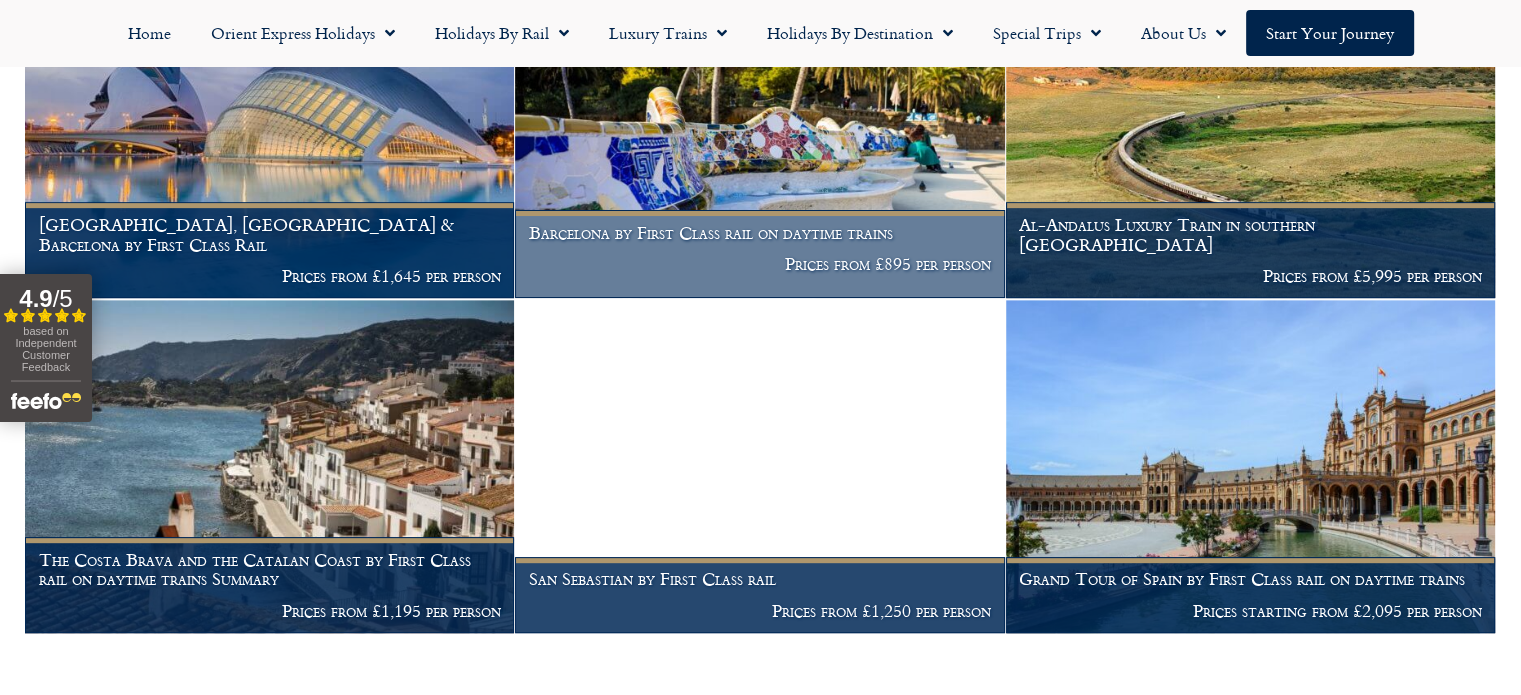 scroll, scrollTop: 900, scrollLeft: 0, axis: vertical 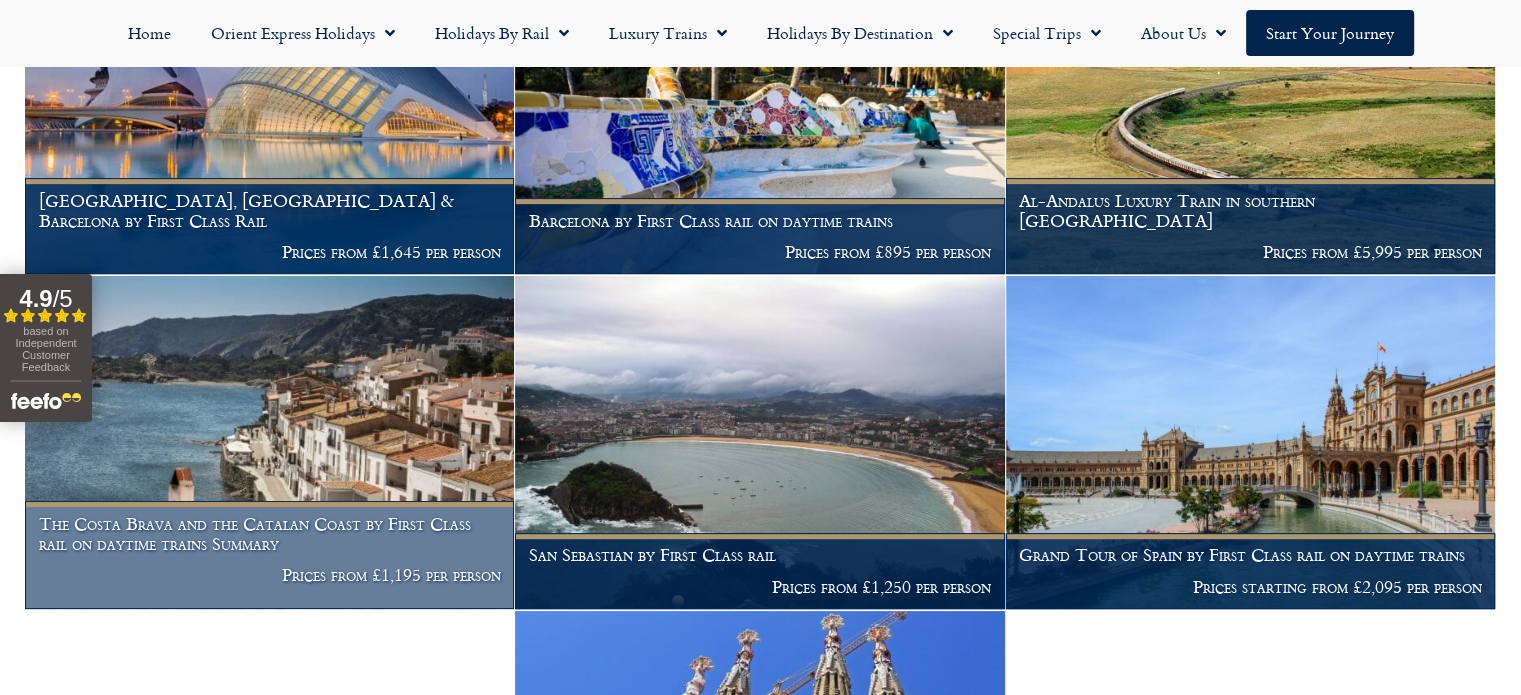 click at bounding box center (269, 442) 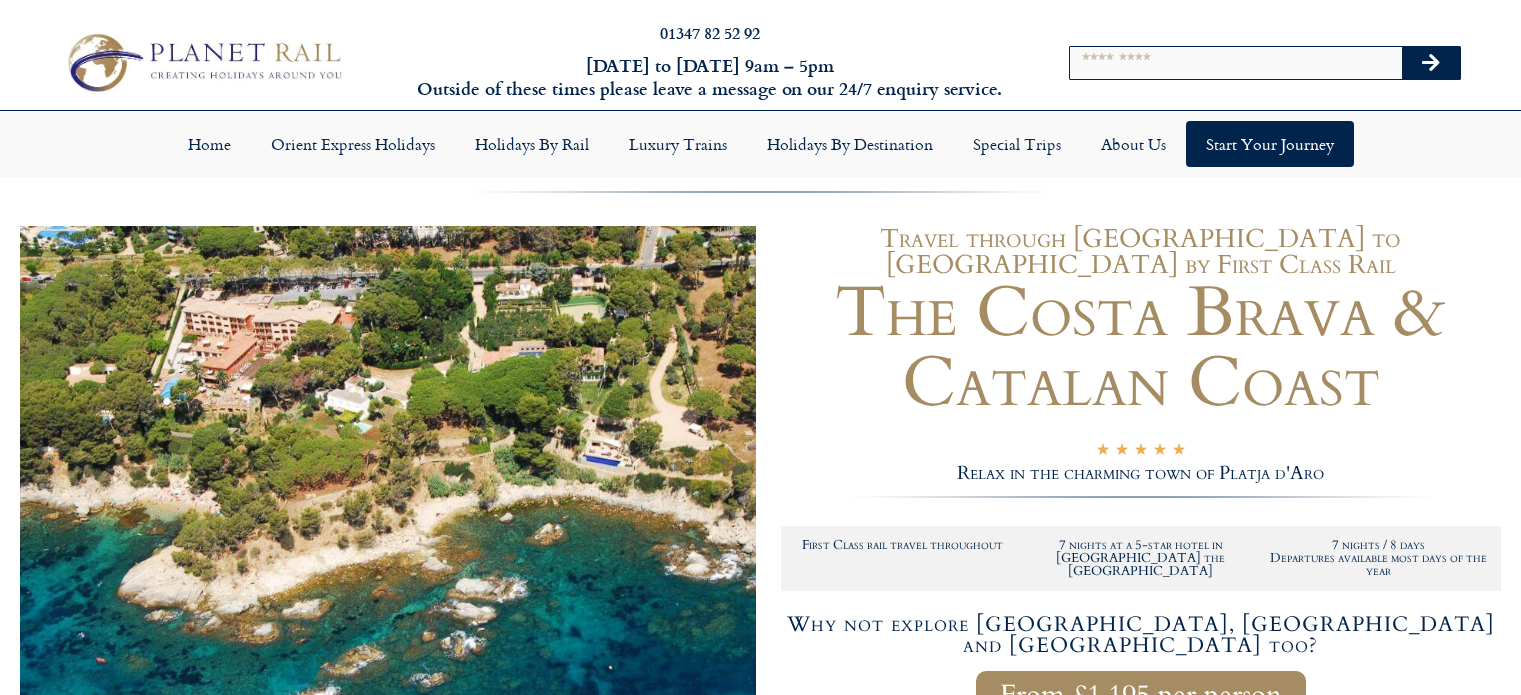 scroll, scrollTop: 0, scrollLeft: 0, axis: both 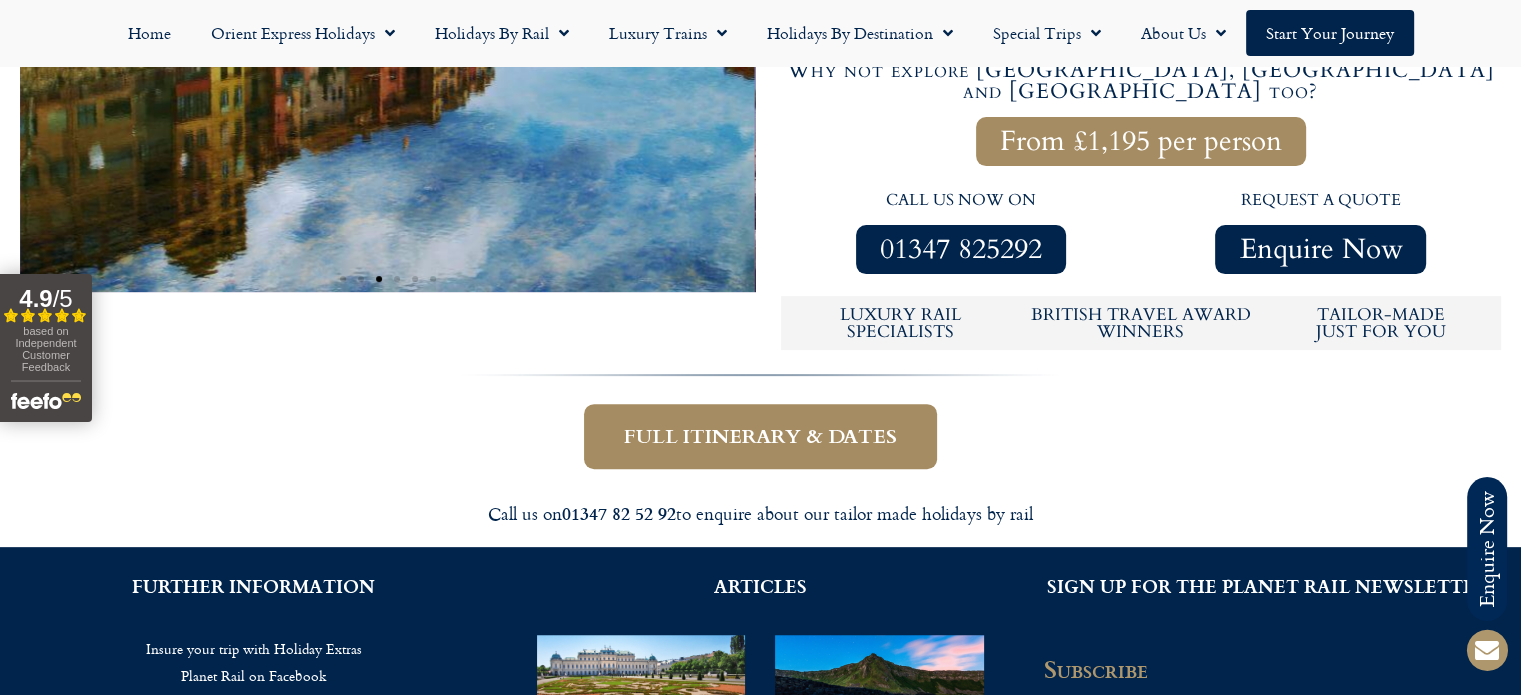click on "Full itinerary & dates" at bounding box center (760, 436) 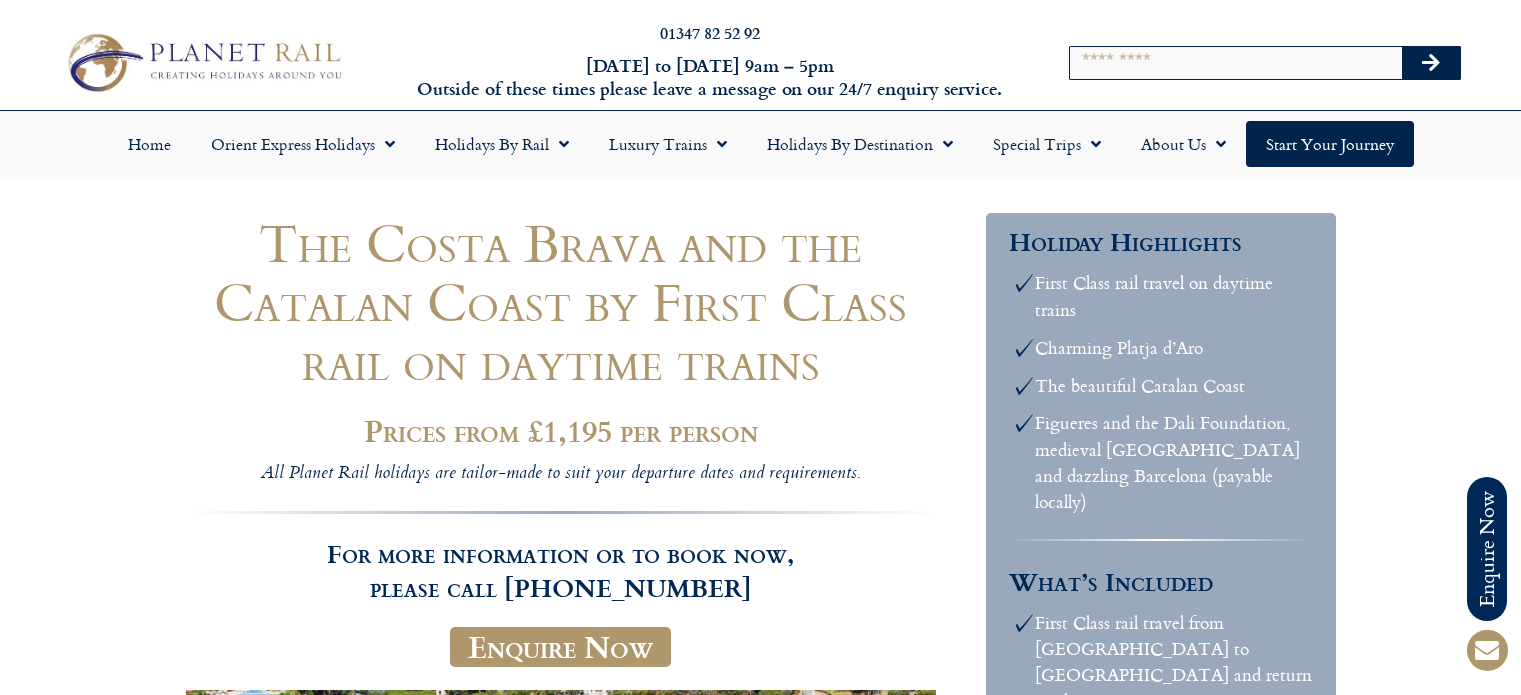 scroll, scrollTop: 0, scrollLeft: 0, axis: both 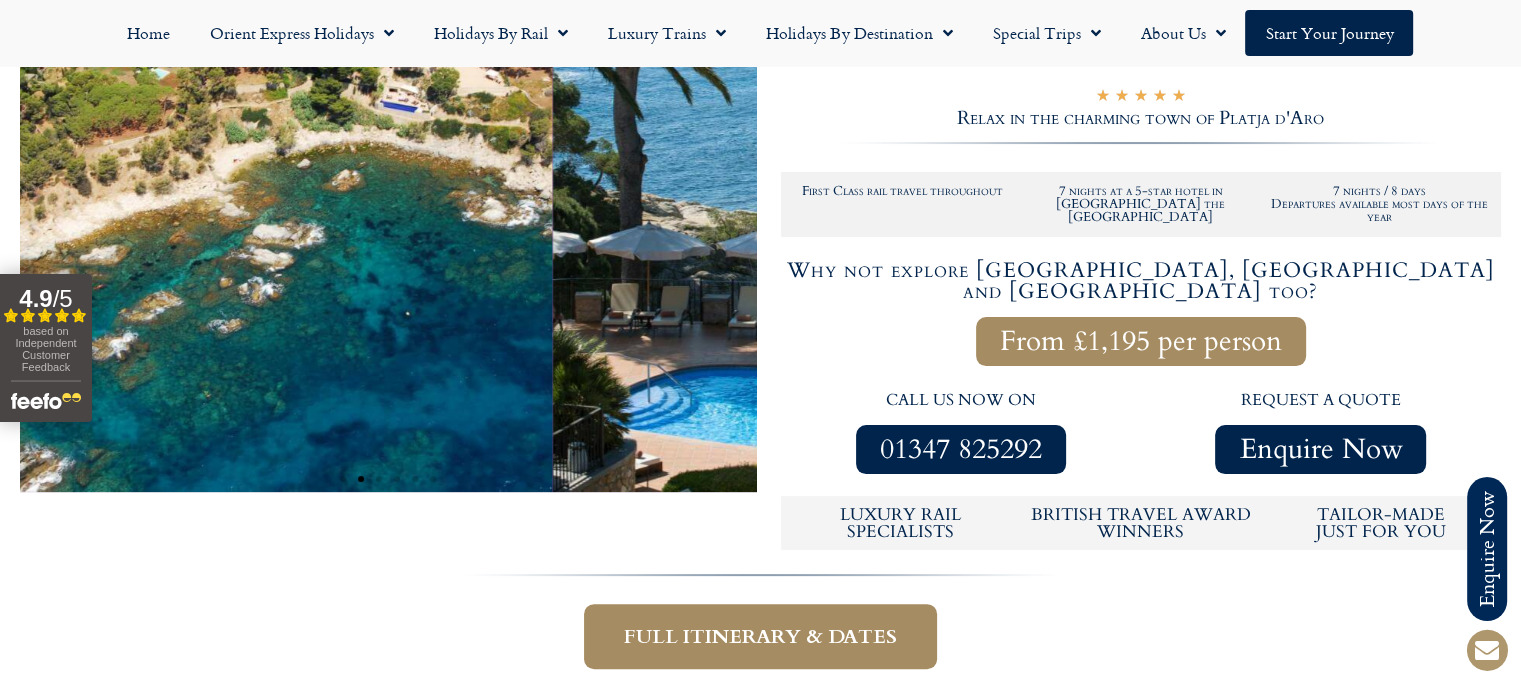 click on "Travel through [GEOGRAPHIC_DATA] to [GEOGRAPHIC_DATA] by First Class Rail
The Costa Brava & Catalan Coast
★ ★ ★ ★ ★   5/5
Relax in the charming town of [GEOGRAPHIC_DATA]
First Class rail travel throughout
7 nights at a 5-star hotel in [GEOGRAPHIC_DATA] the Catalan Coast
7 nights / 8 days Departures available most days of the year" at bounding box center (760, 211) 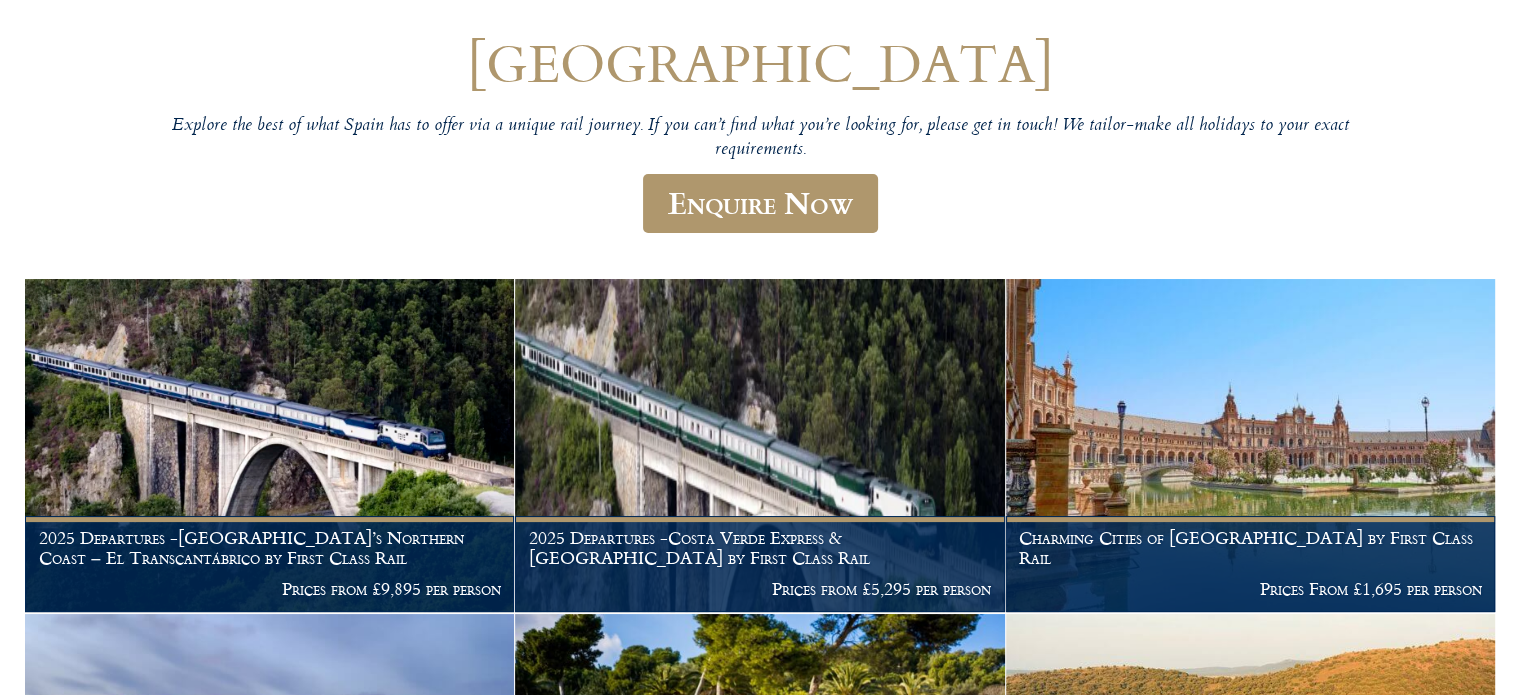 scroll, scrollTop: 0, scrollLeft: 0, axis: both 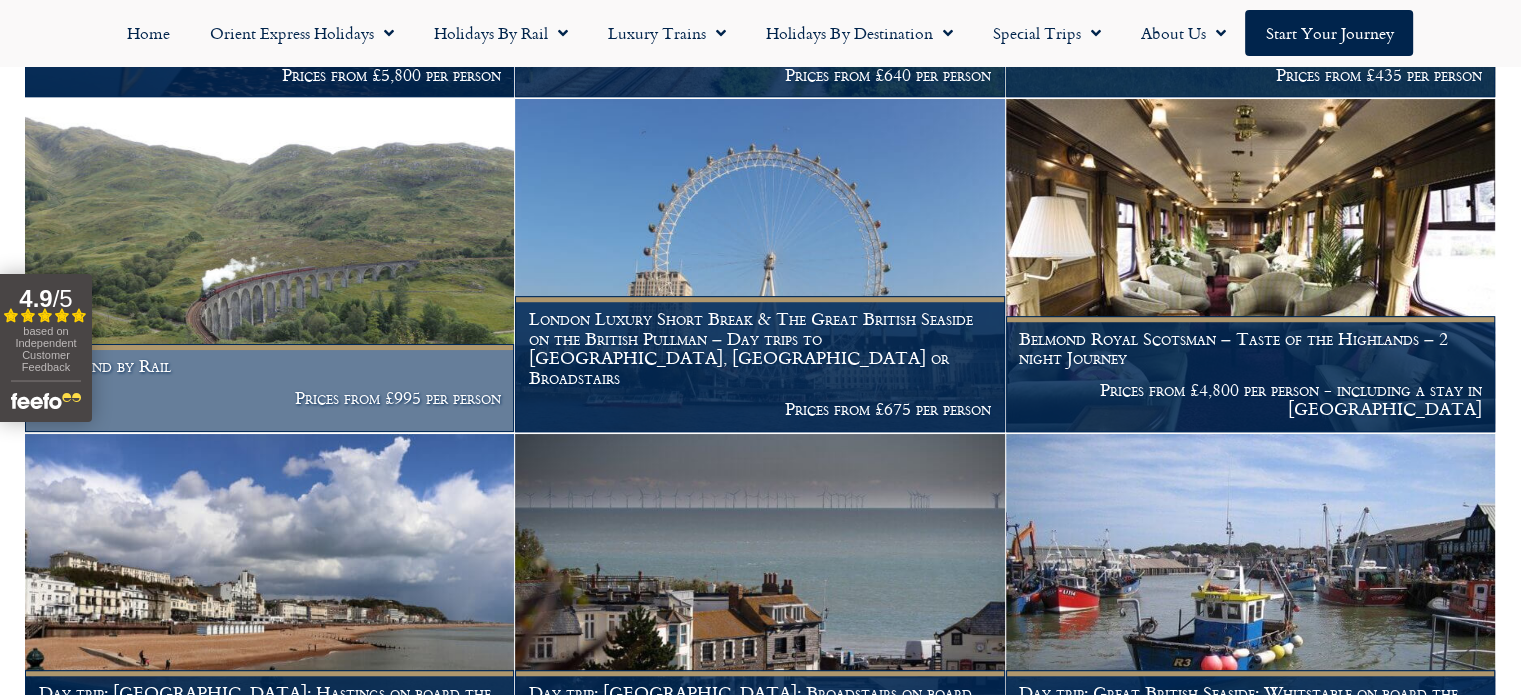 click at bounding box center [269, 265] 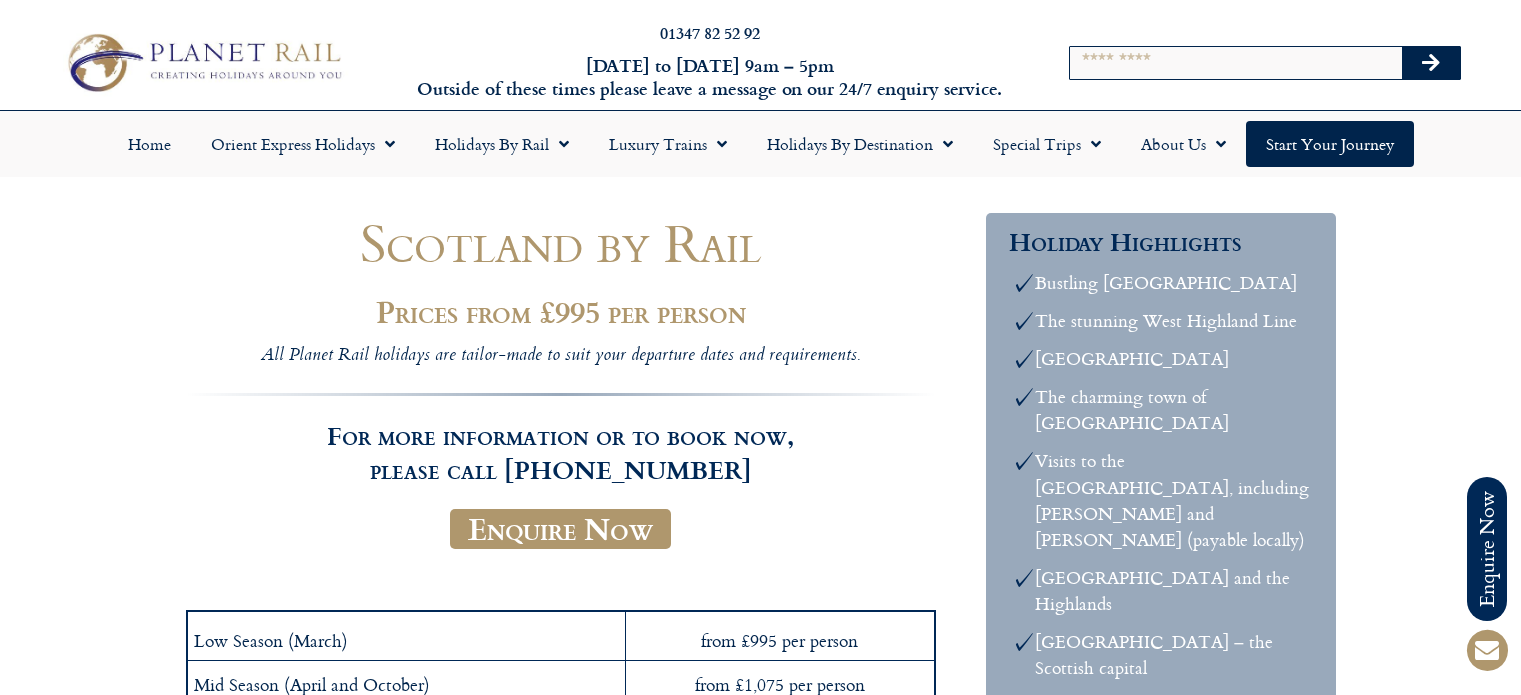 scroll, scrollTop: 0, scrollLeft: 0, axis: both 